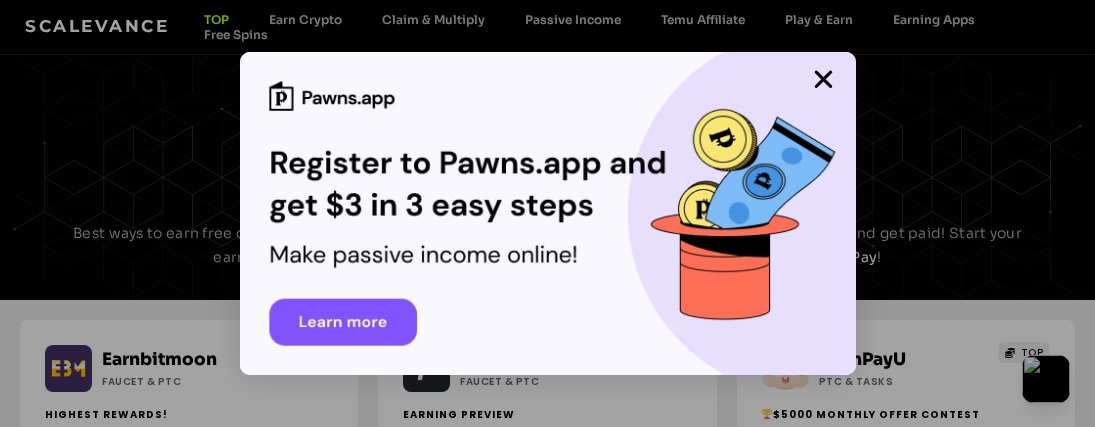 scroll, scrollTop: 0, scrollLeft: 0, axis: both 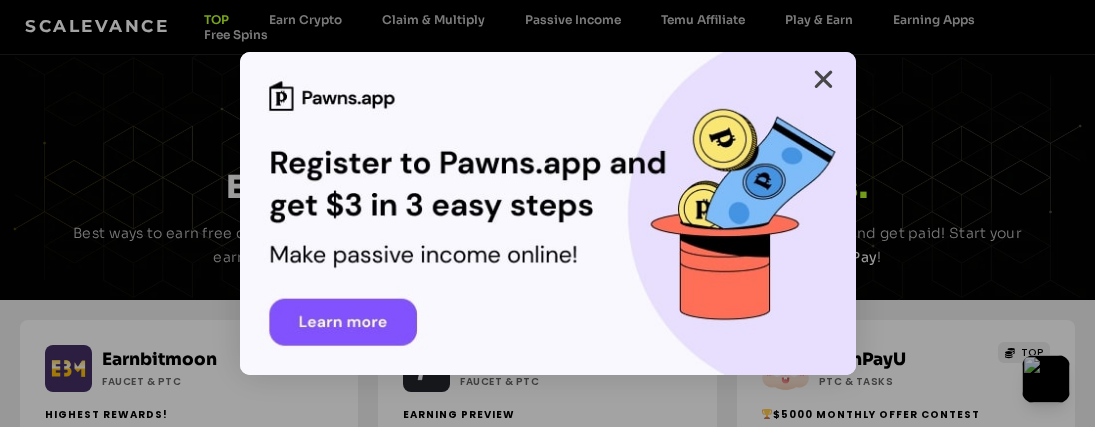 click at bounding box center (823, 79) 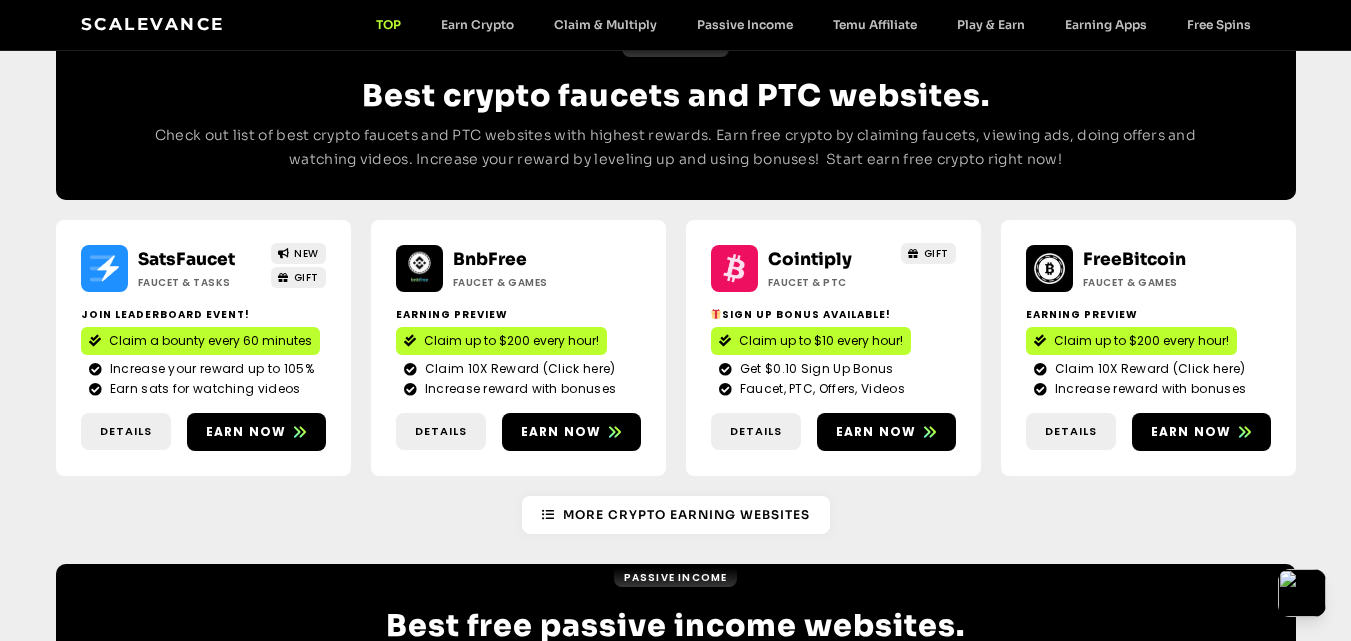 scroll, scrollTop: 1764, scrollLeft: 0, axis: vertical 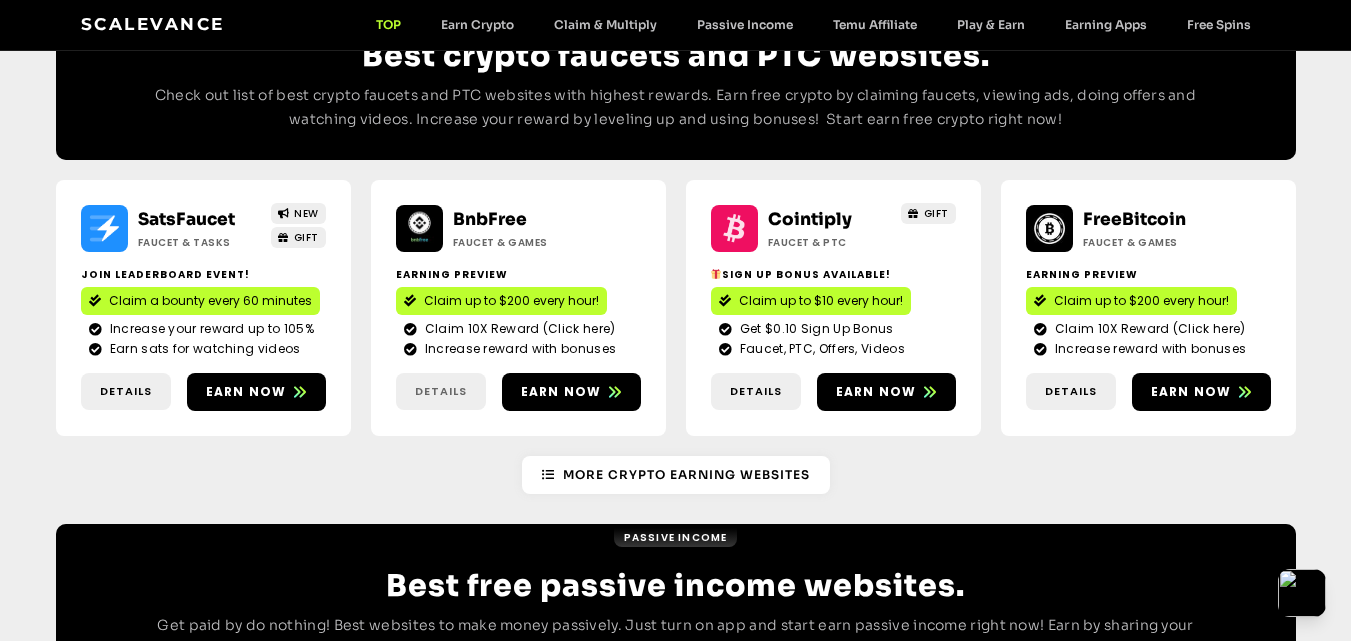 click on "Details" at bounding box center [441, 391] 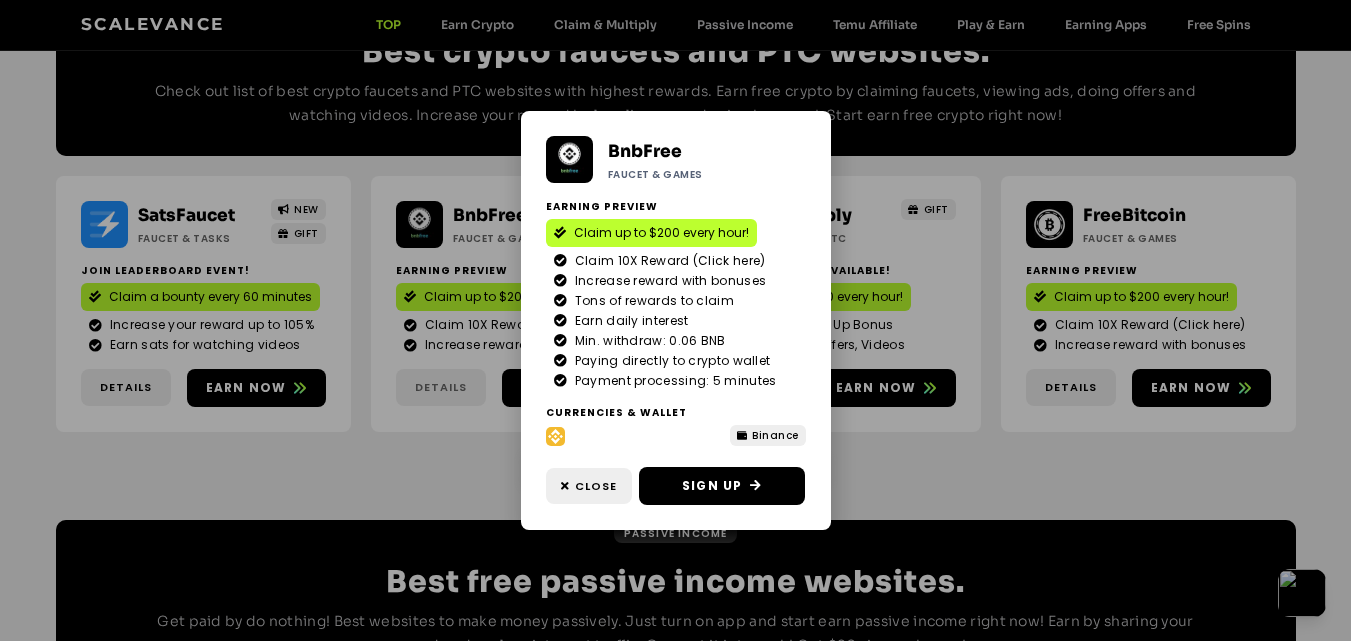scroll, scrollTop: 1764, scrollLeft: 0, axis: vertical 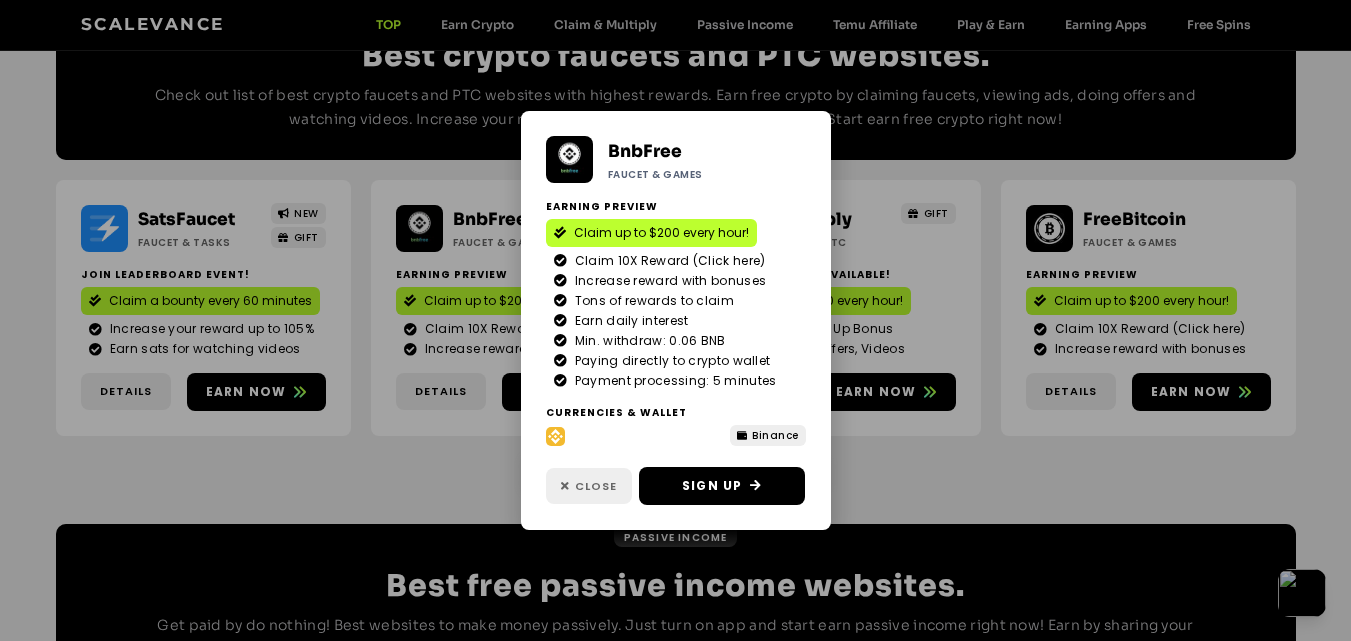 click on "Close" at bounding box center (596, 486) 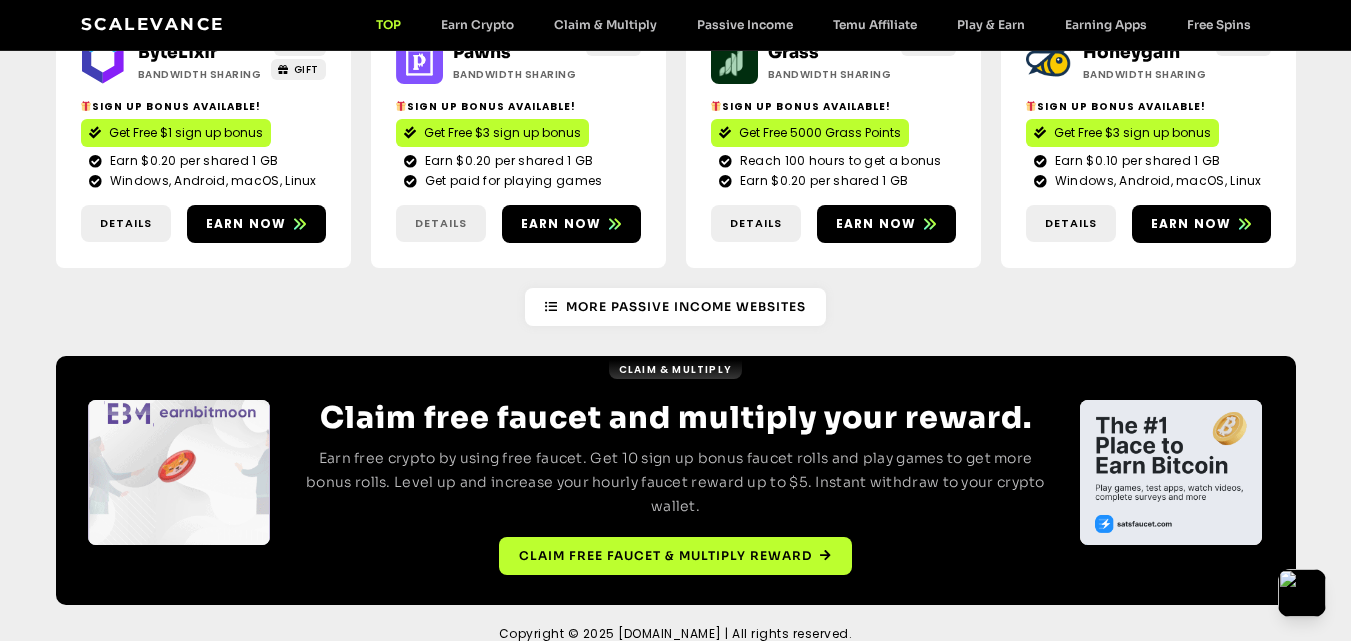 scroll, scrollTop: 2467, scrollLeft: 0, axis: vertical 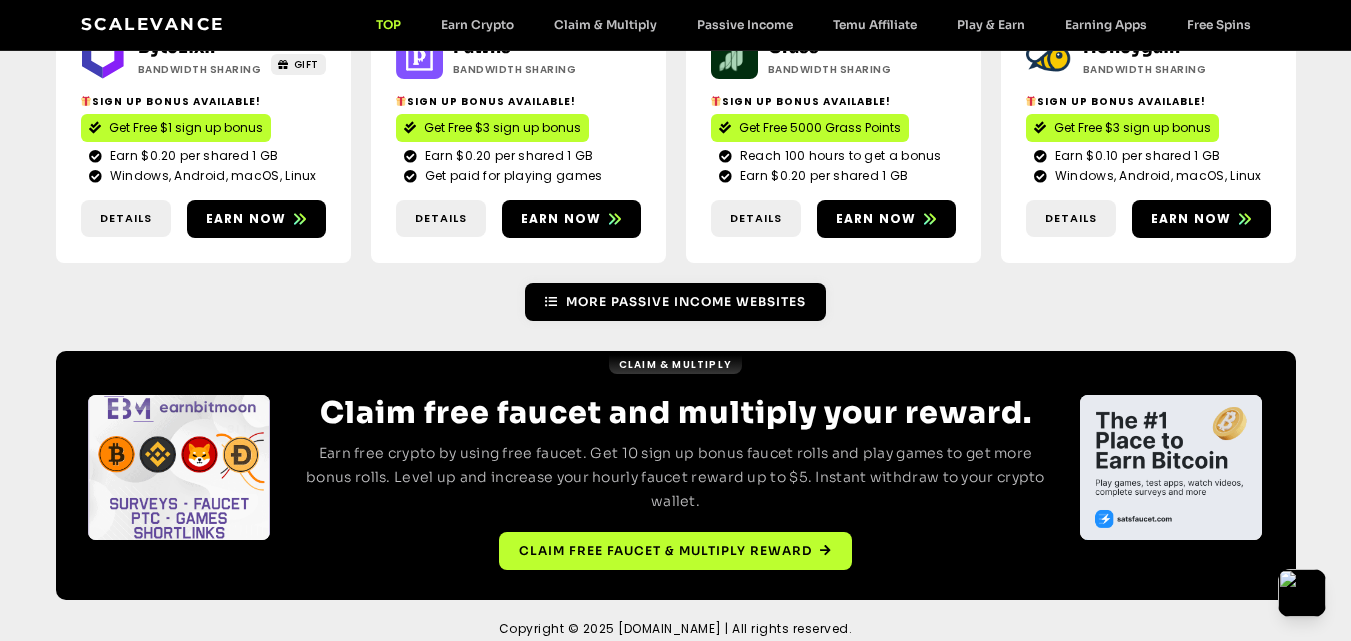 click at bounding box center [551, 302] 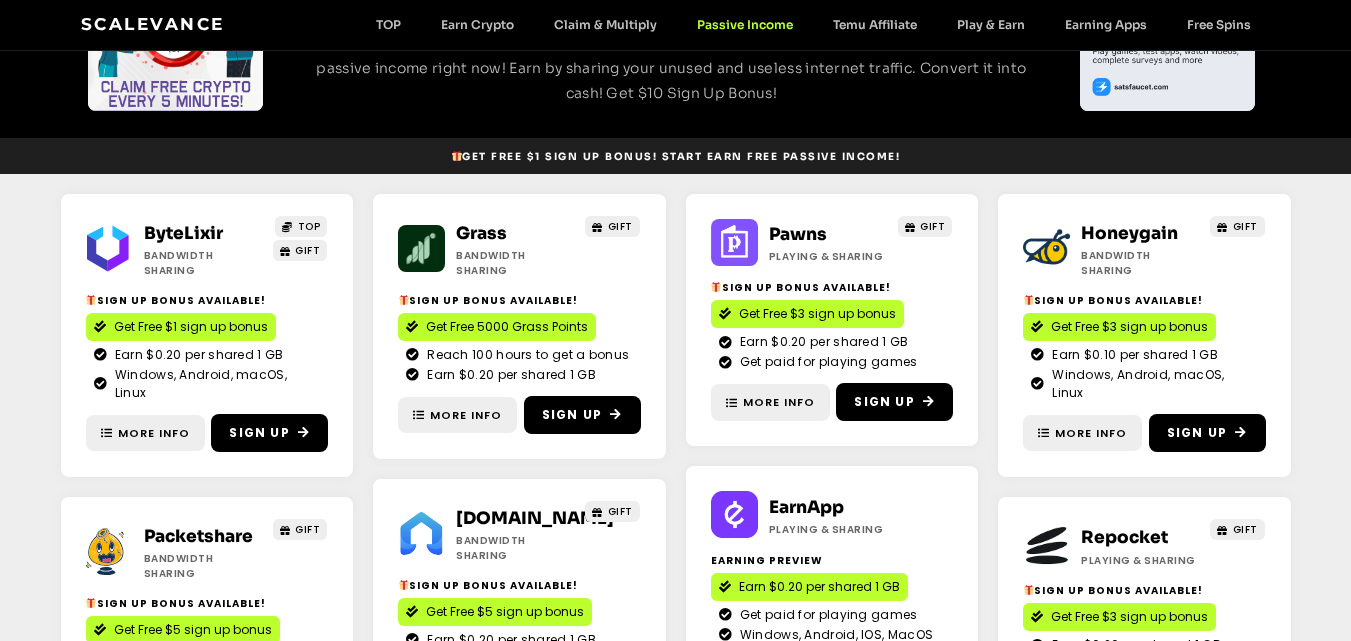 scroll, scrollTop: 0, scrollLeft: 0, axis: both 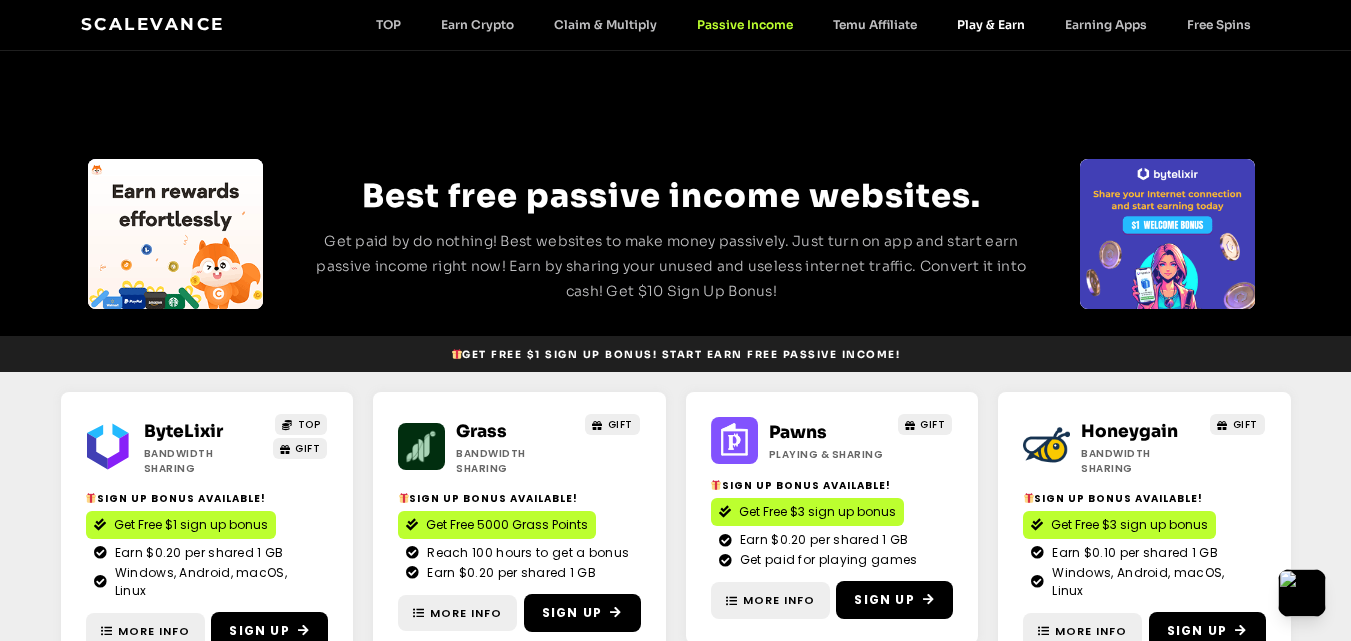 click on "Play & Earn" 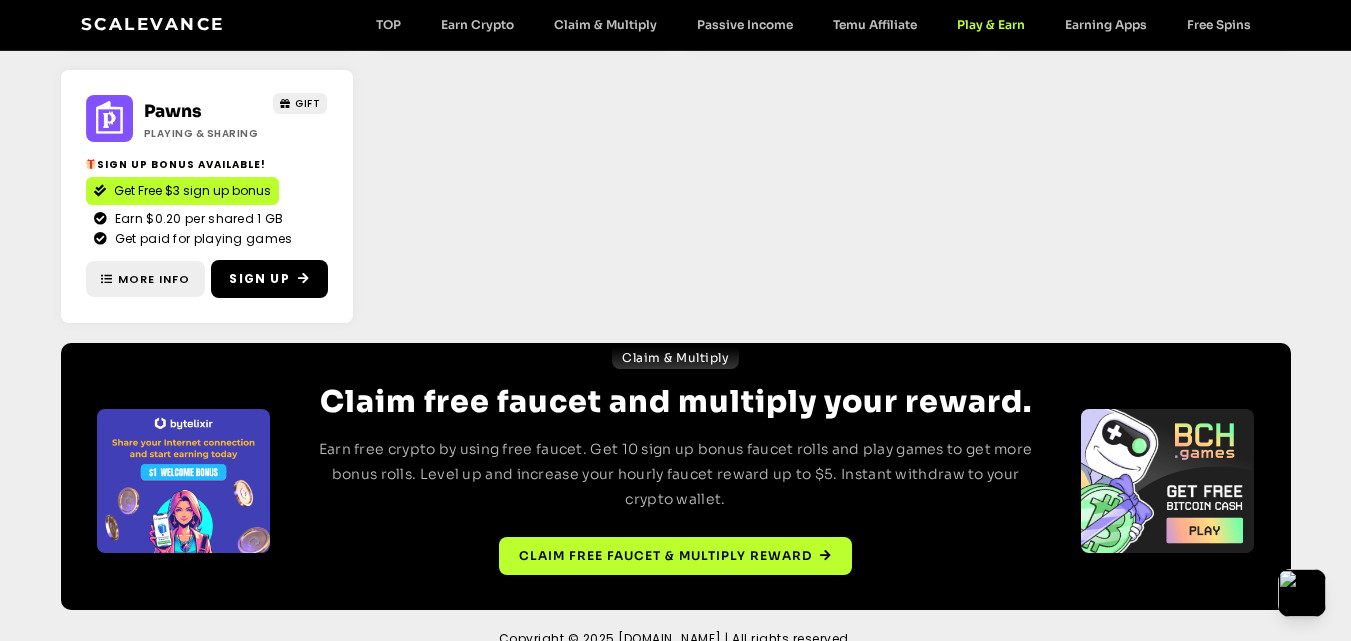 scroll, scrollTop: 624, scrollLeft: 0, axis: vertical 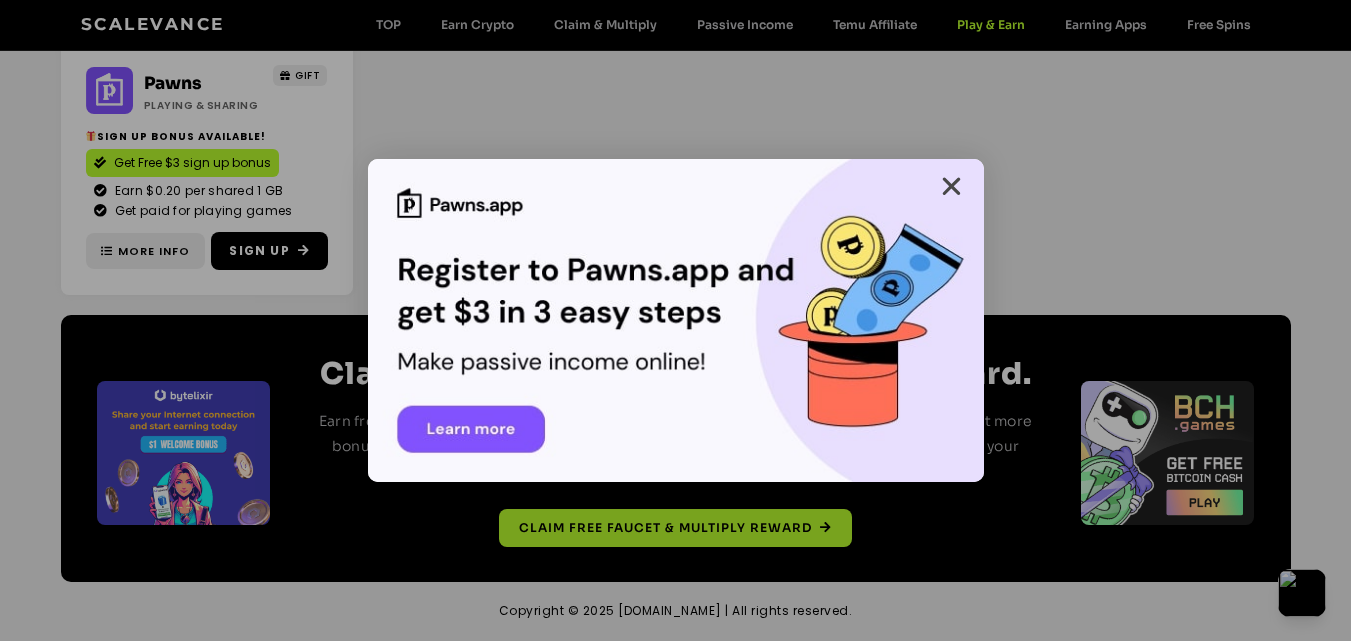 click at bounding box center [951, 186] 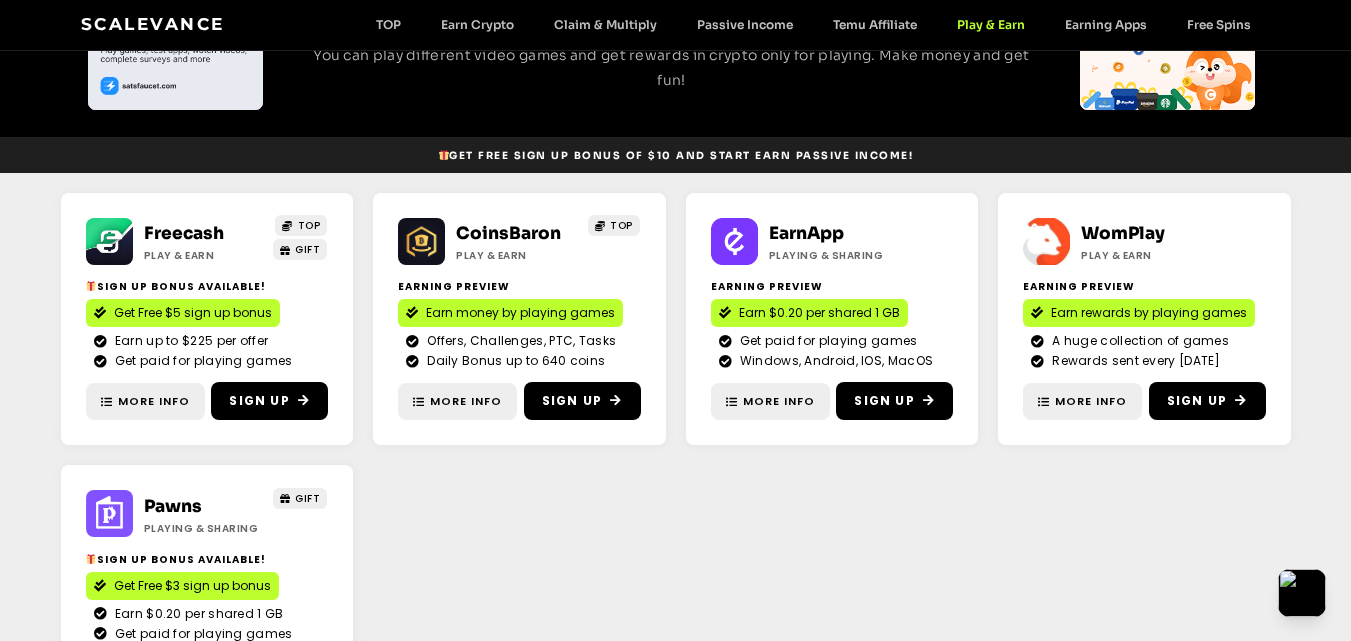 scroll, scrollTop: 198, scrollLeft: 0, axis: vertical 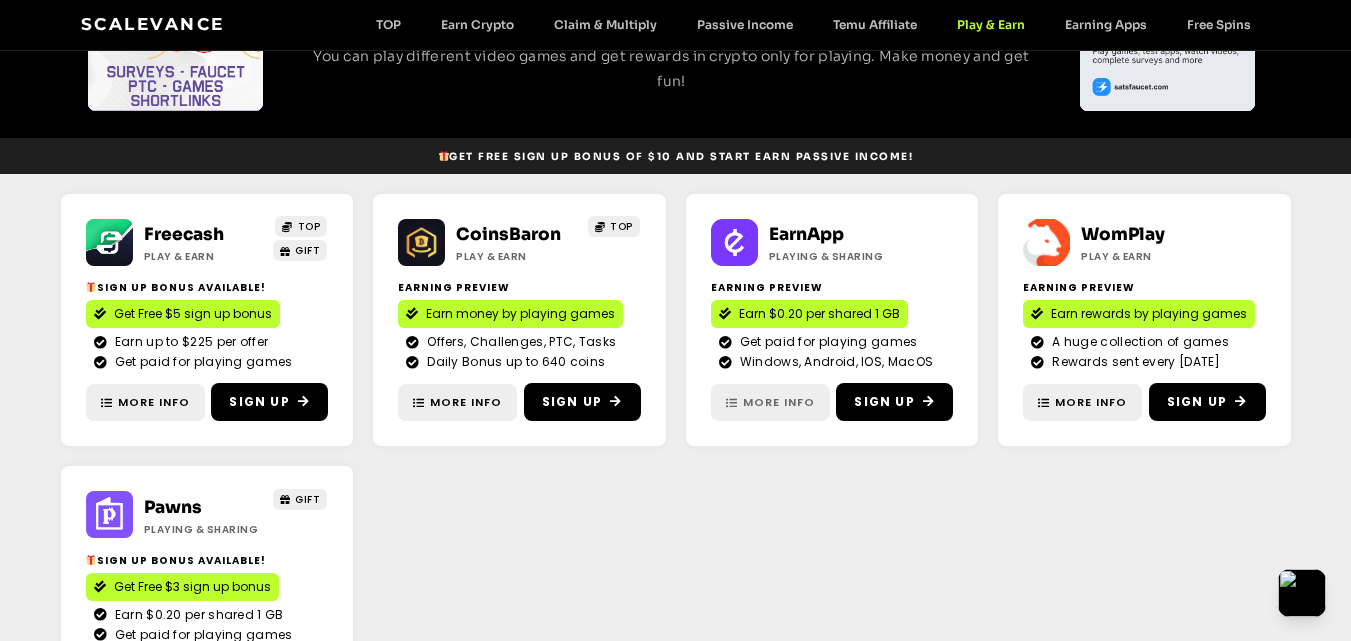 click on "More Info" at bounding box center [770, 402] 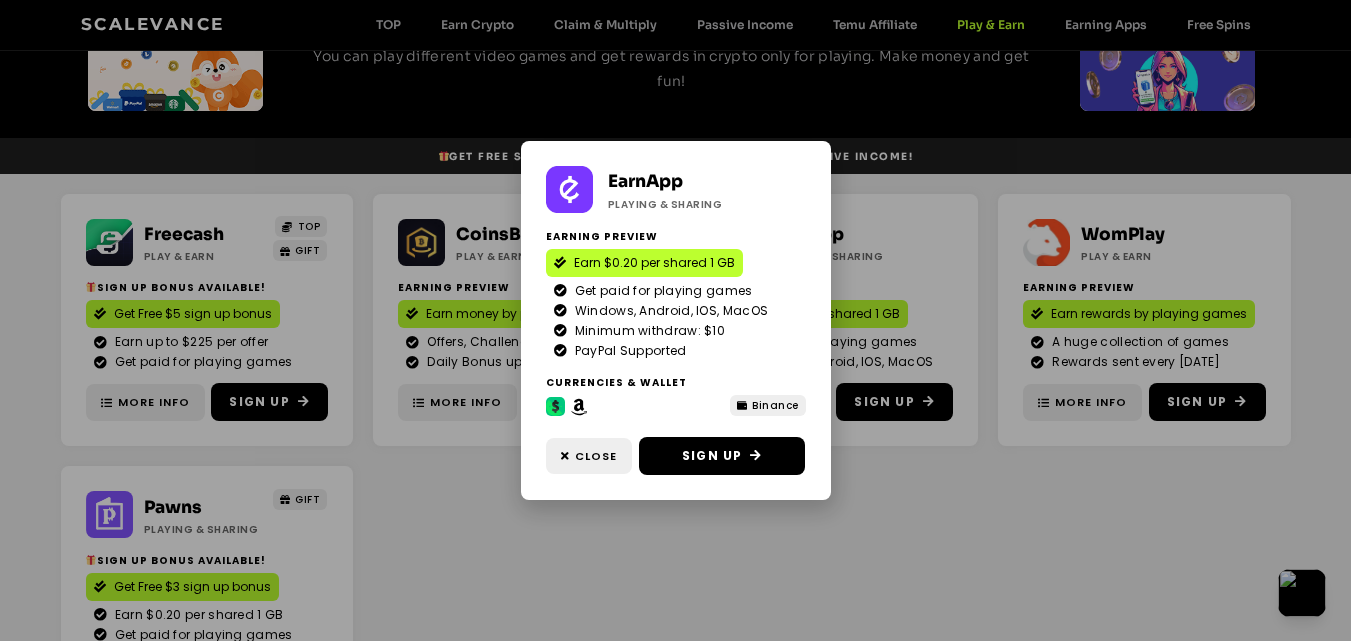 click on "EarnApp
Playing & Sharing
Earning preview
Earn $0.20 per shared 1 GB
Get paid for playing games
Windows, Android, IOS, MacOS
Minimum withdraw: $10
PayPal Supported
Currencies & Wallet" at bounding box center (675, 320) 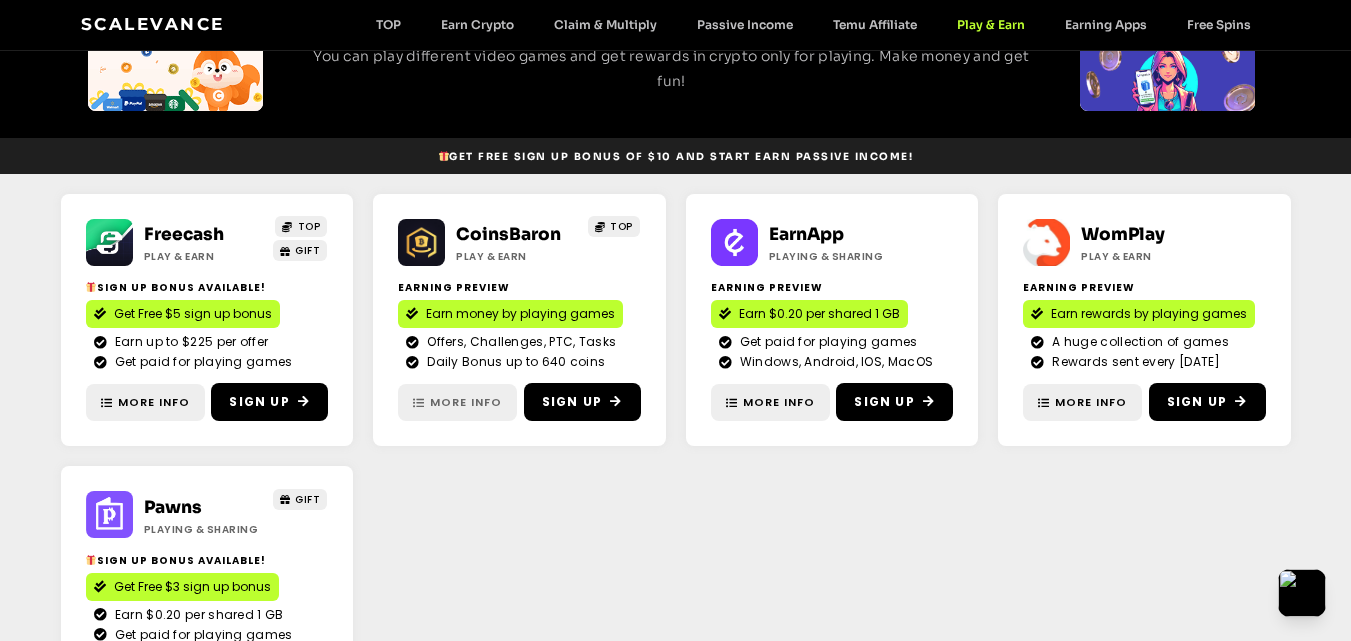 click on "More Info" at bounding box center (466, 402) 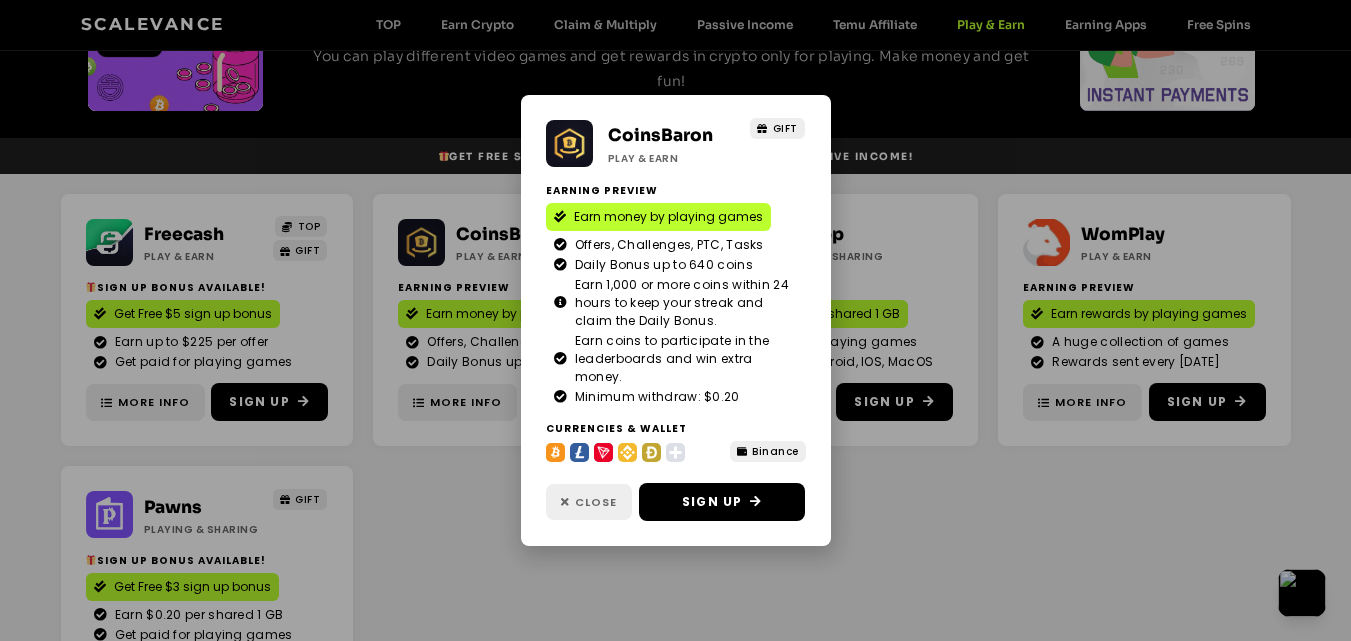 click on "Close" at bounding box center (596, 502) 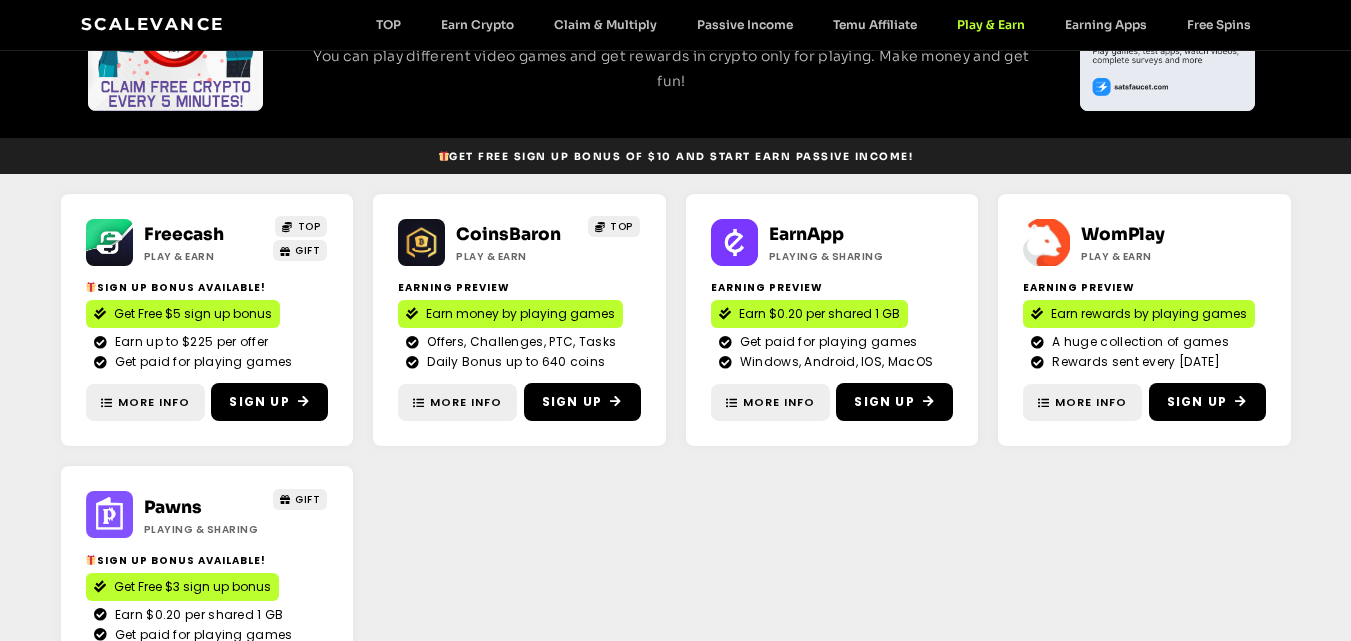 scroll, scrollTop: 197, scrollLeft: 0, axis: vertical 